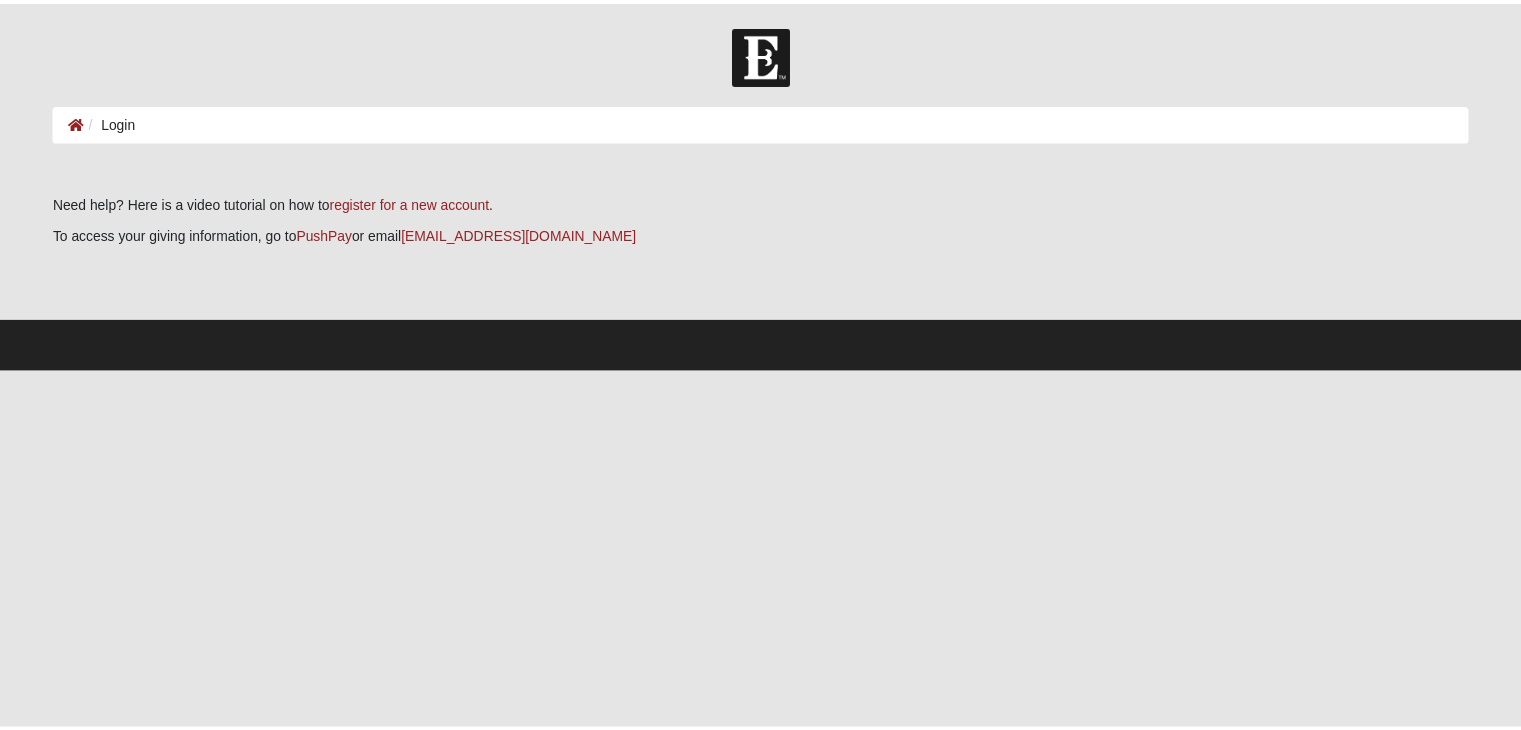 scroll, scrollTop: 0, scrollLeft: 0, axis: both 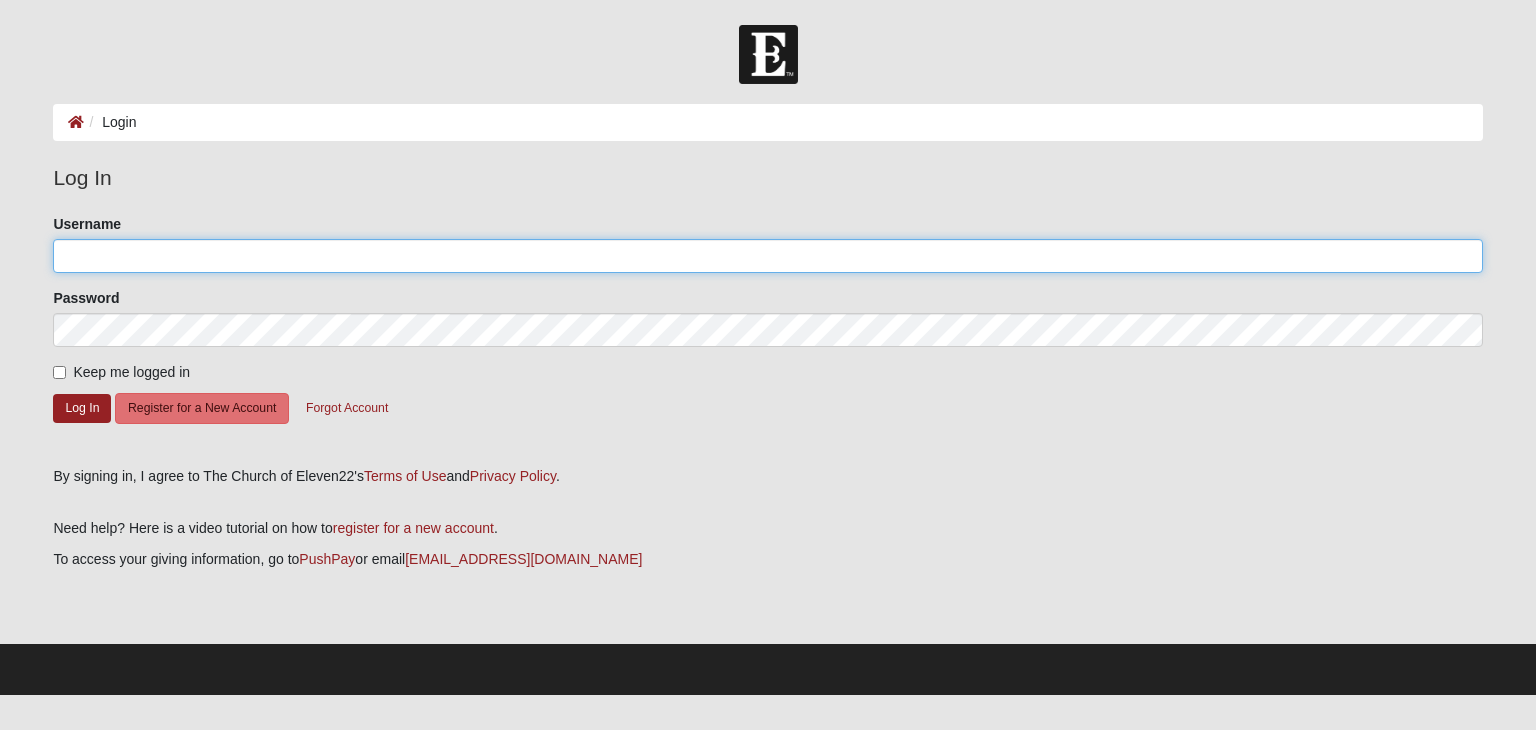 click on "Username" 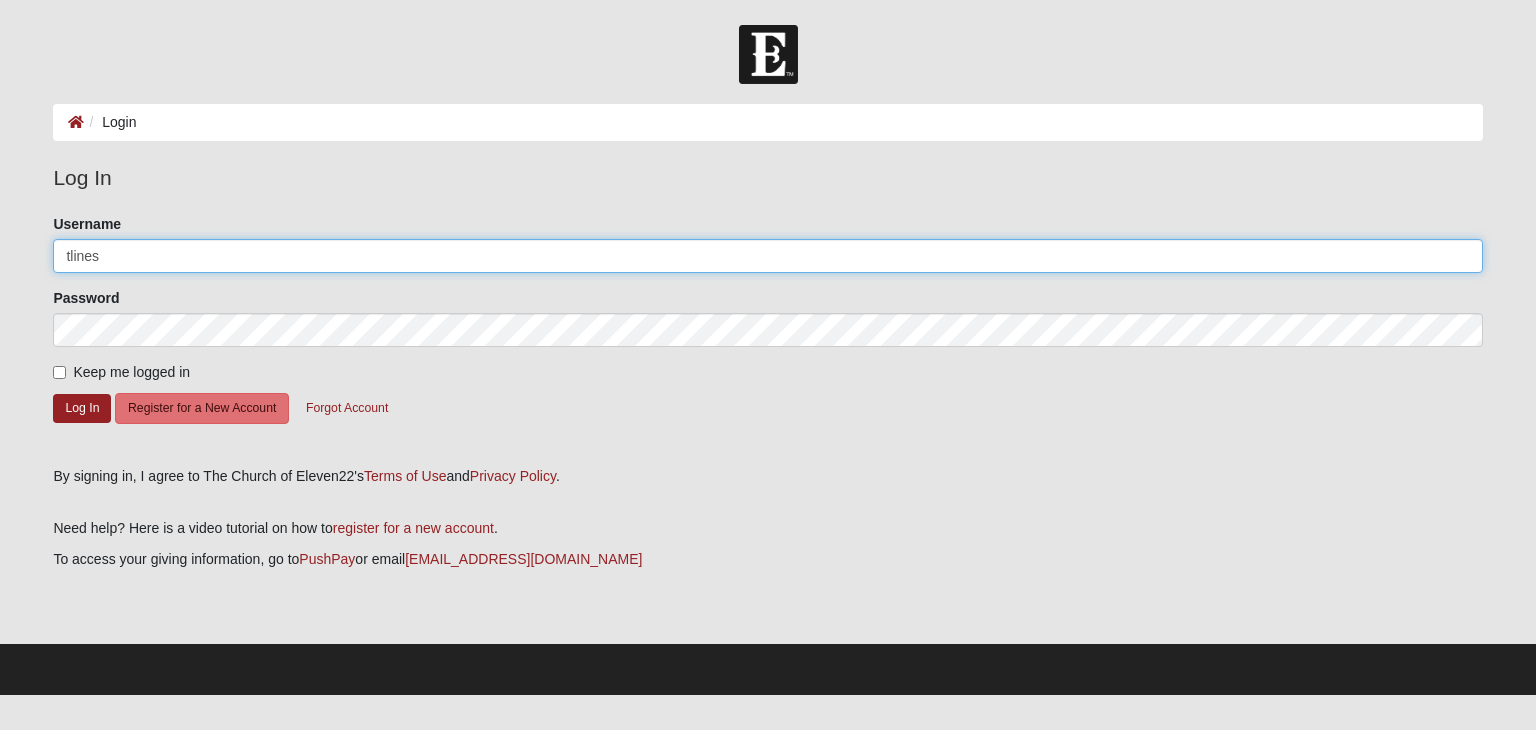 type on "tlines" 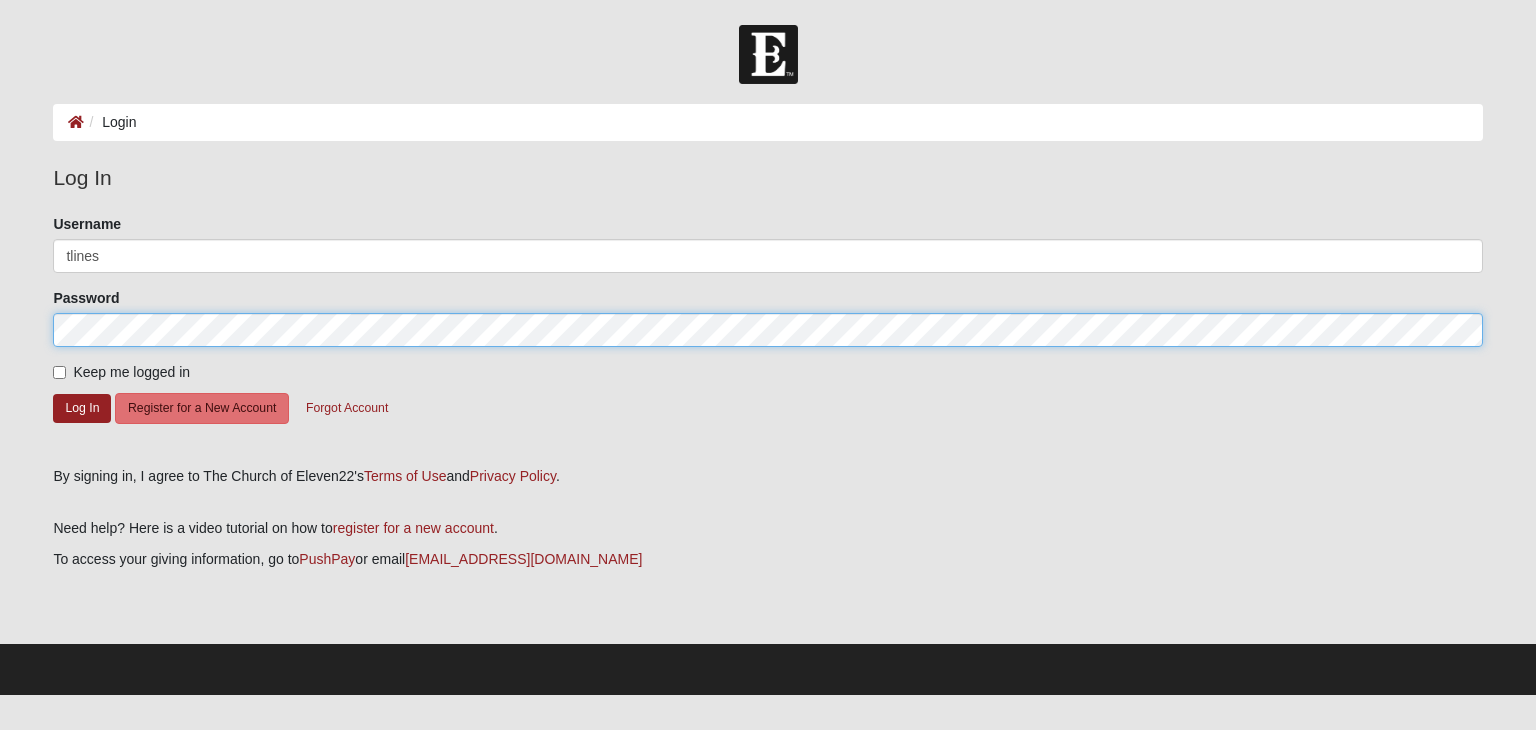 click on "Log In" 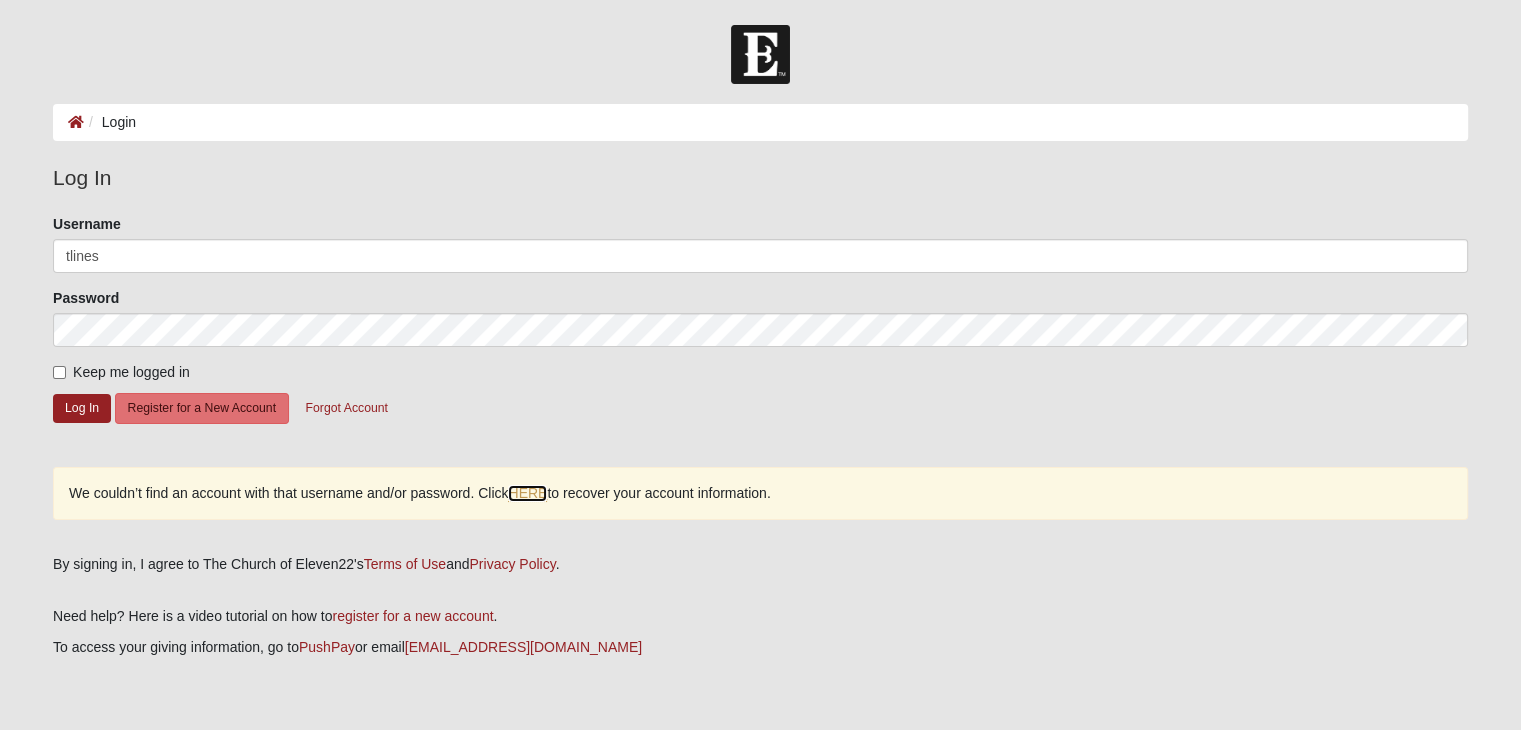 click on "HERE" at bounding box center [527, 493] 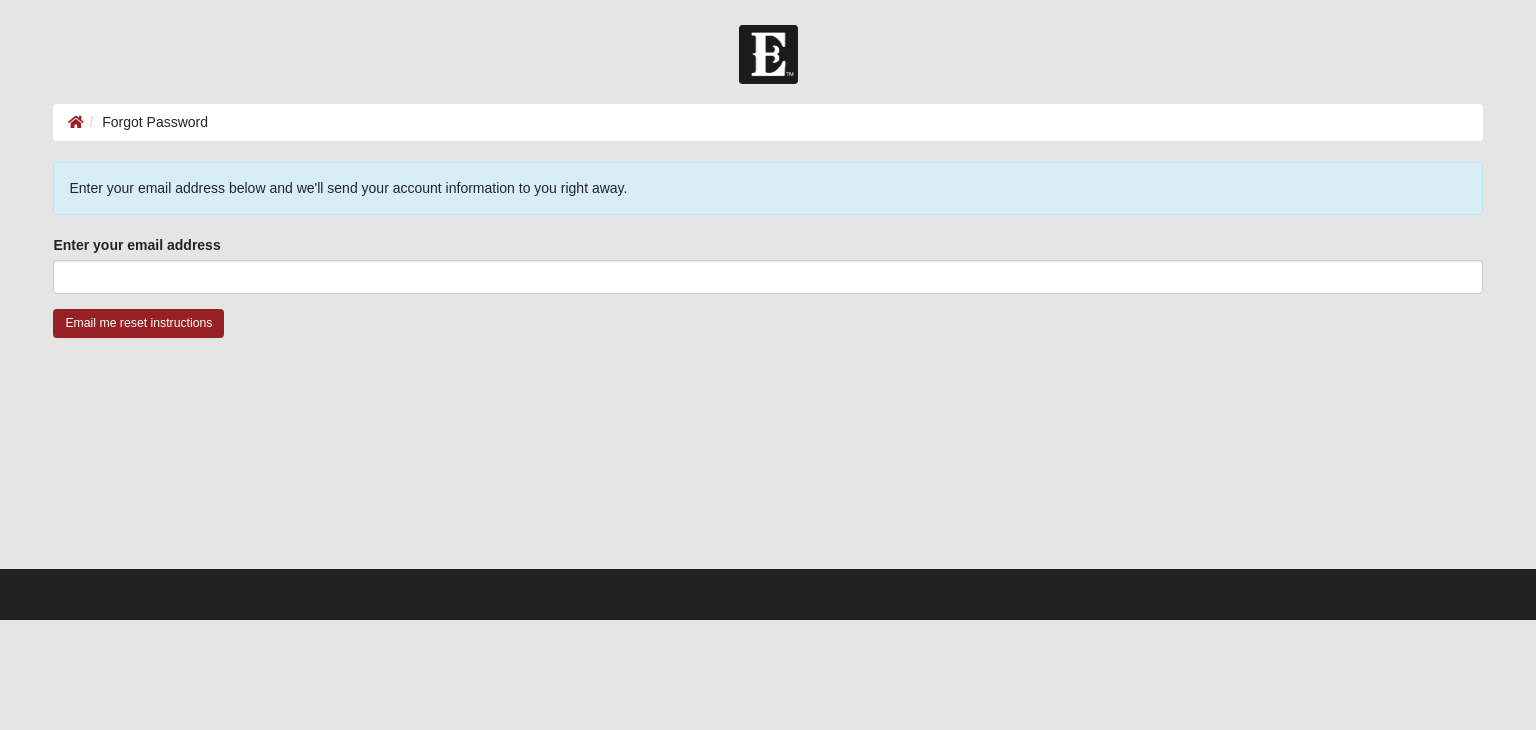 scroll, scrollTop: 0, scrollLeft: 0, axis: both 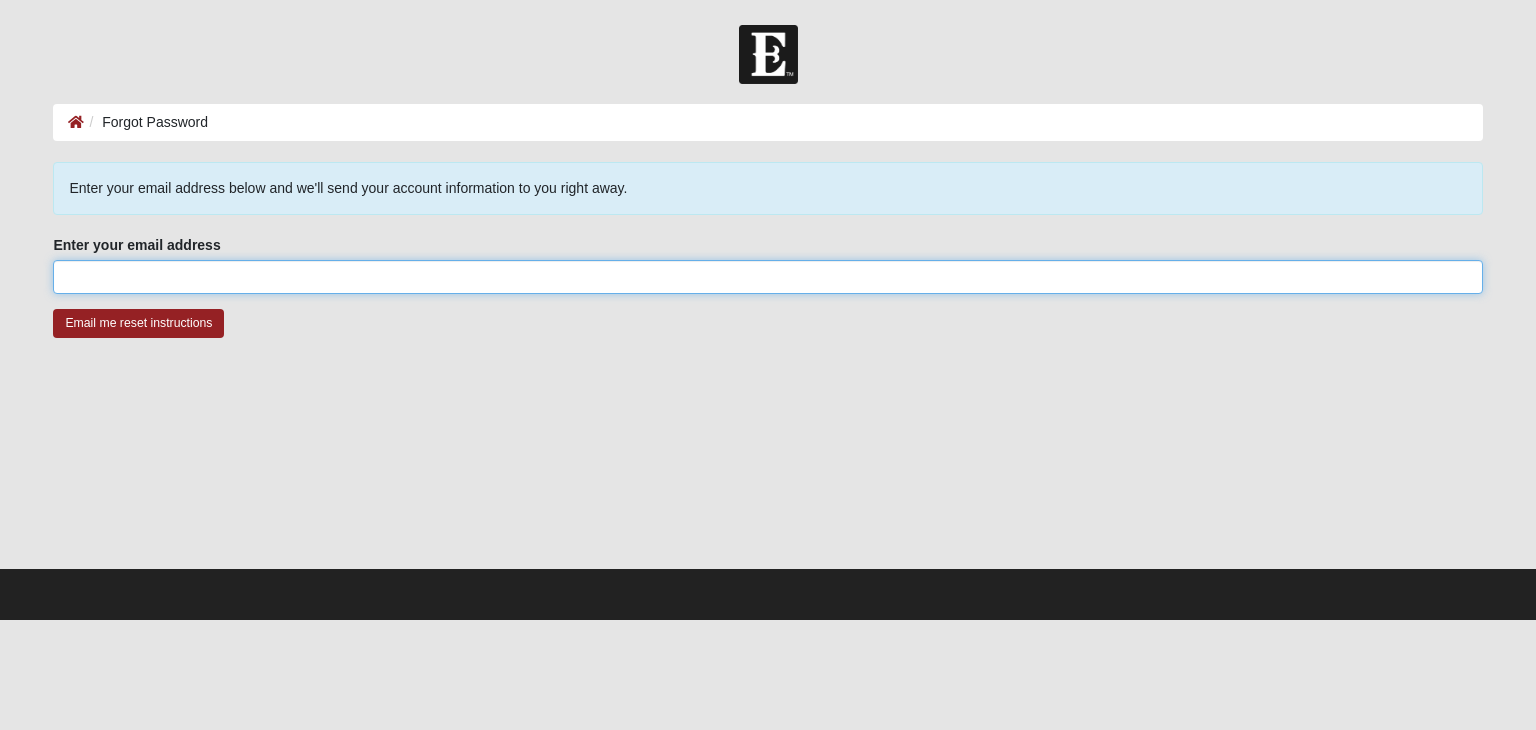 click on "Enter your email address" at bounding box center [767, 277] 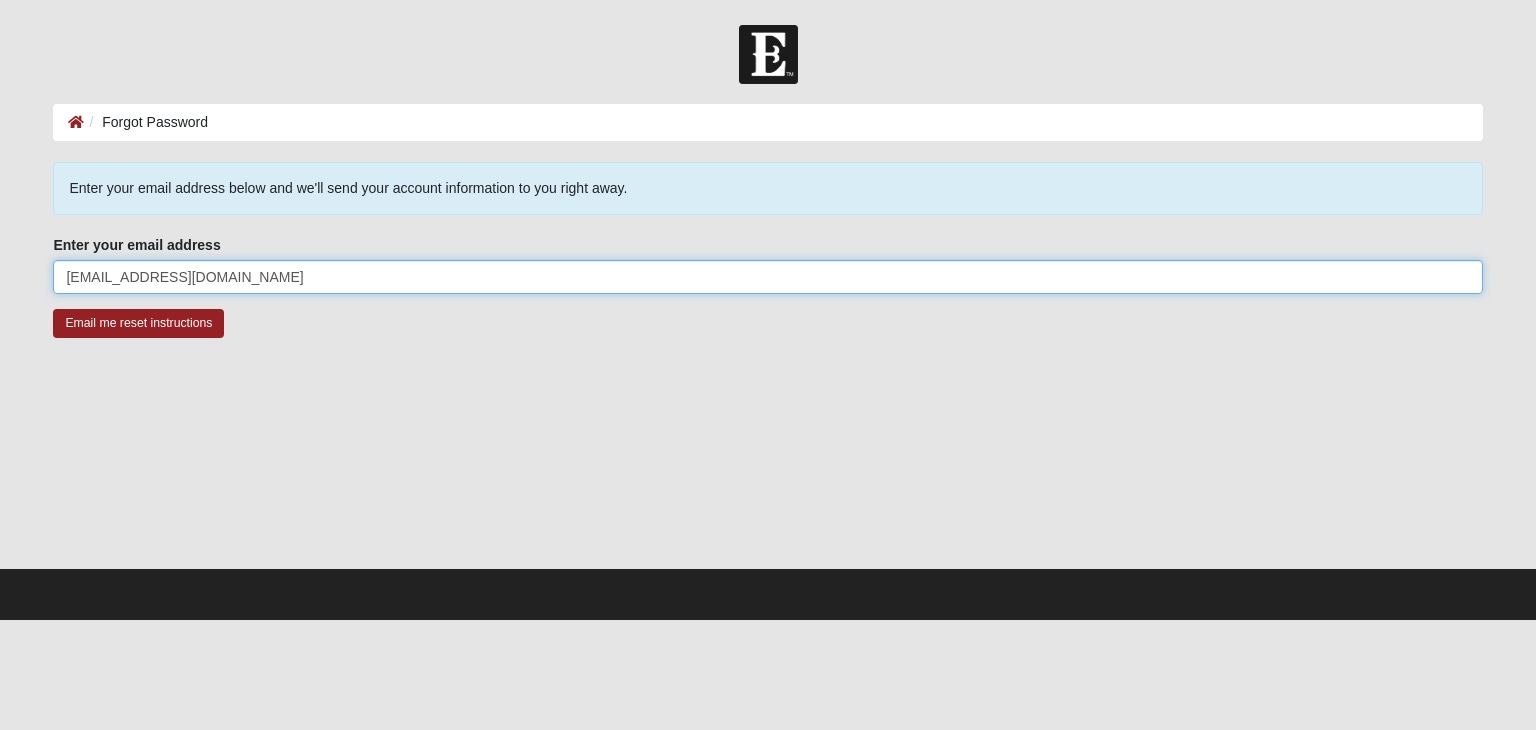 type on "[EMAIL_ADDRESS][DOMAIN_NAME]" 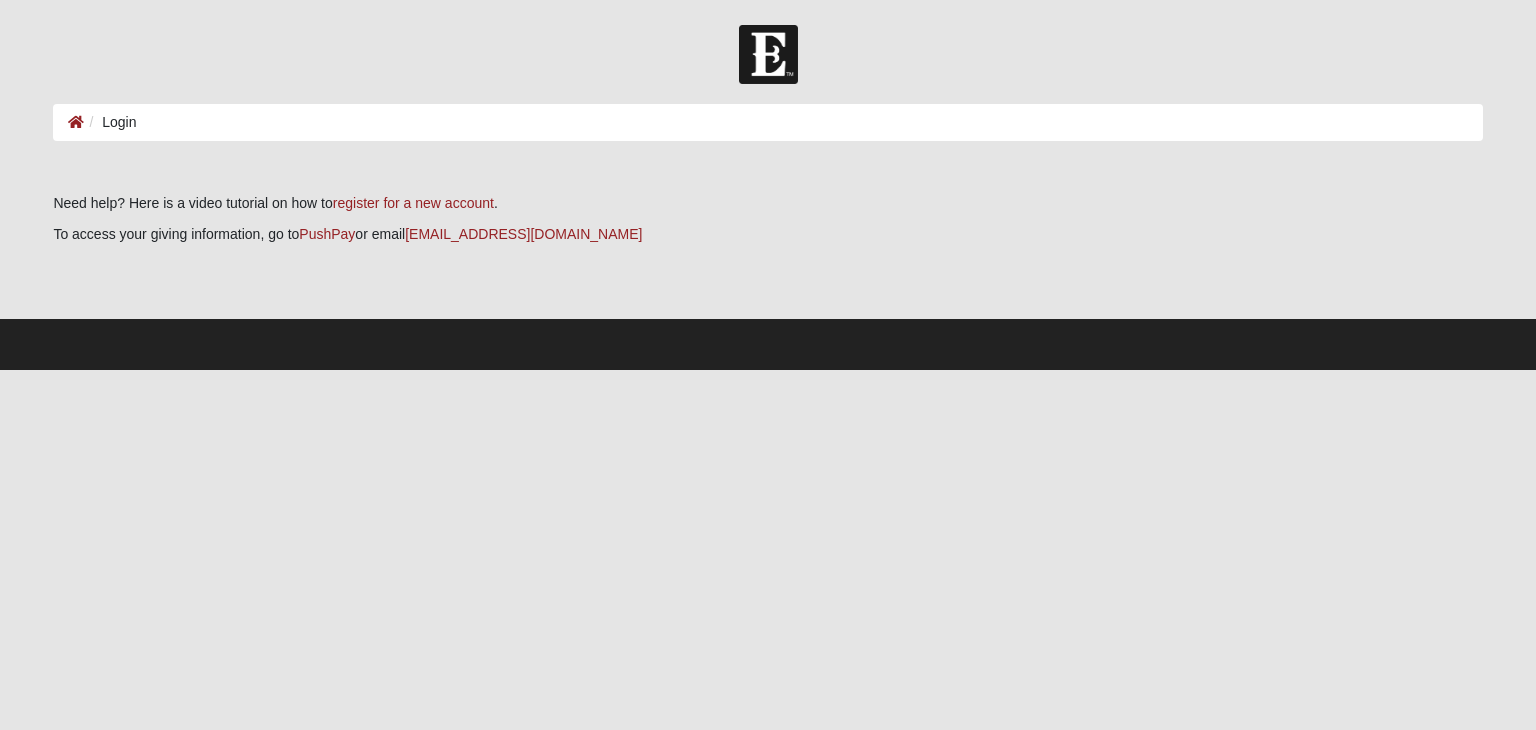 scroll, scrollTop: 0, scrollLeft: 0, axis: both 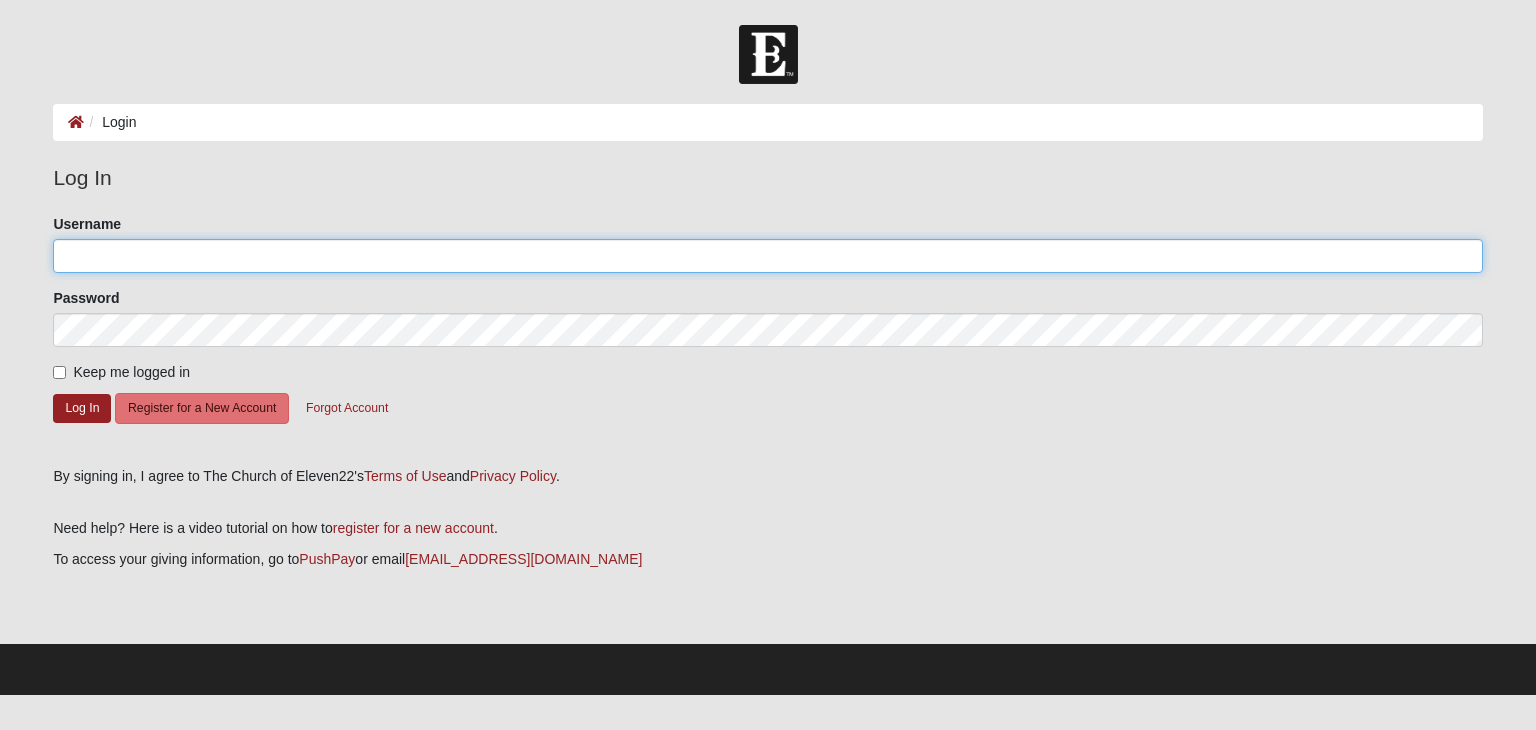 click on "Username" 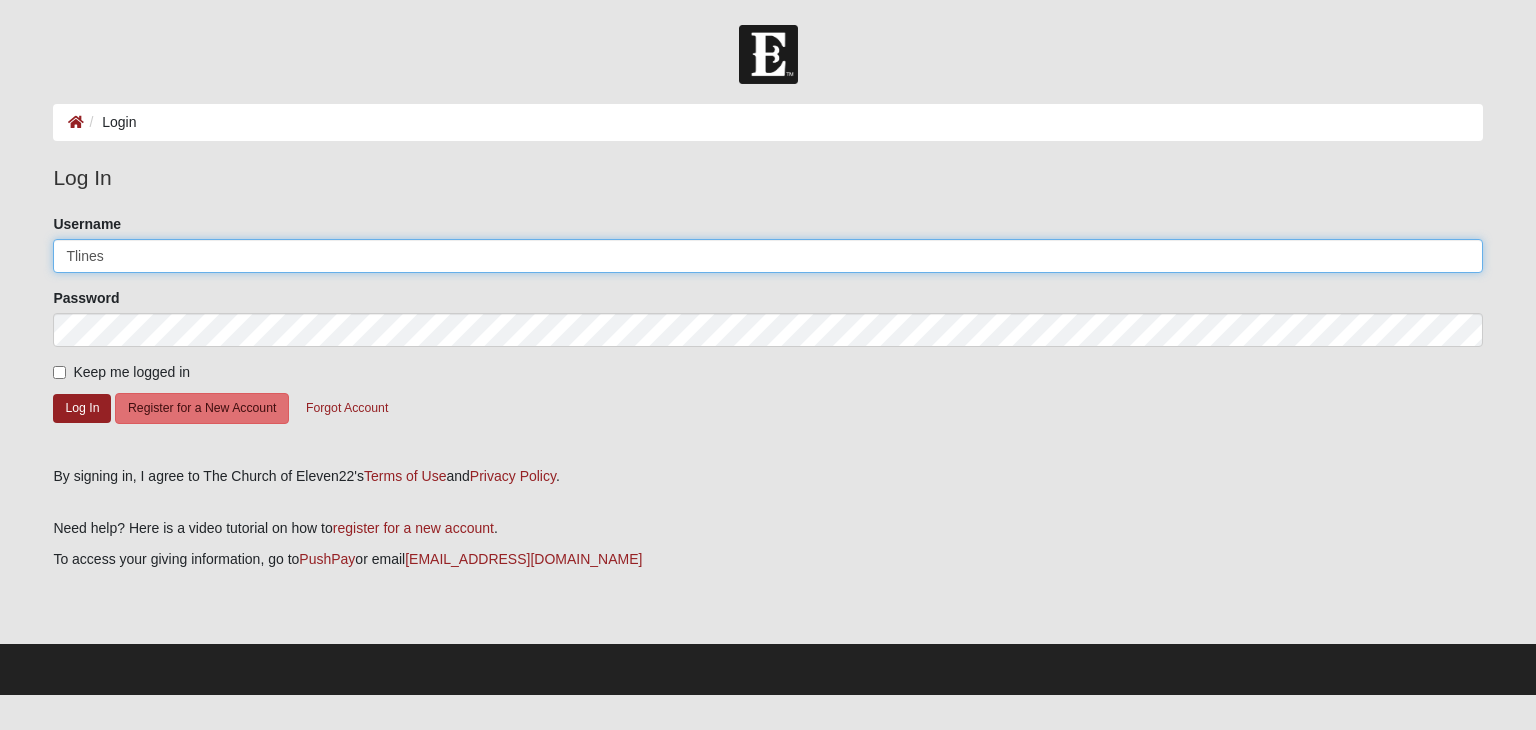 type on "Tlines" 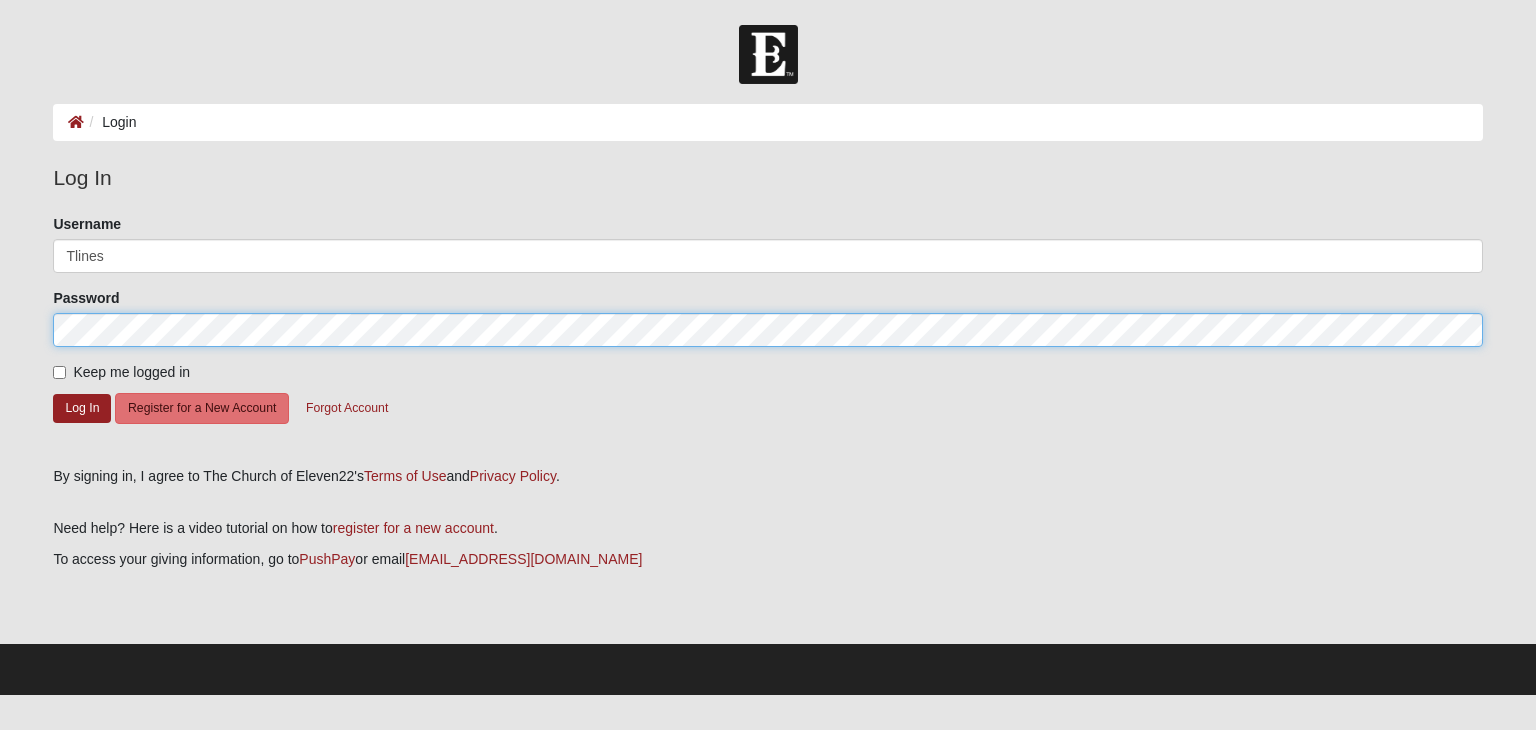 click on "Log In" 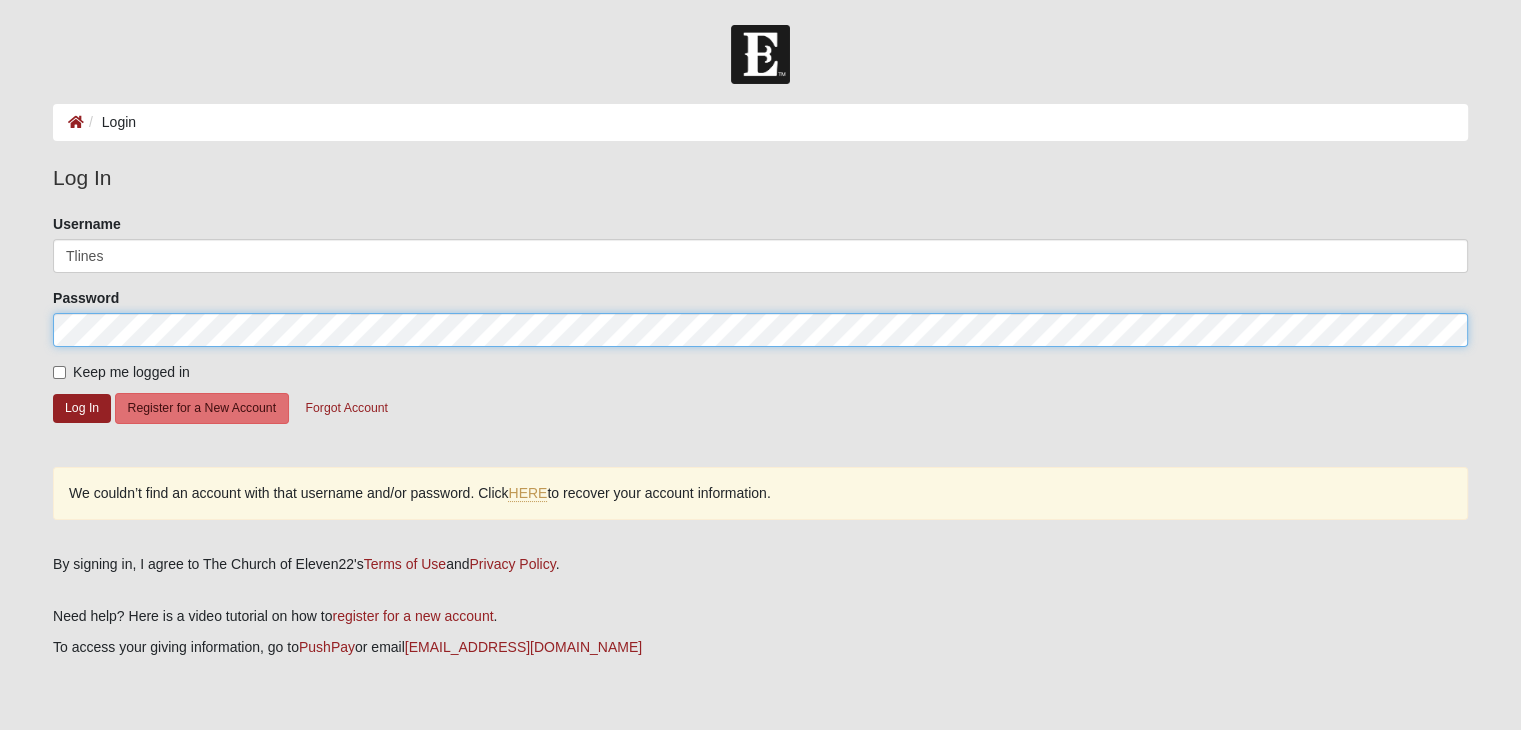 click on "Log In" 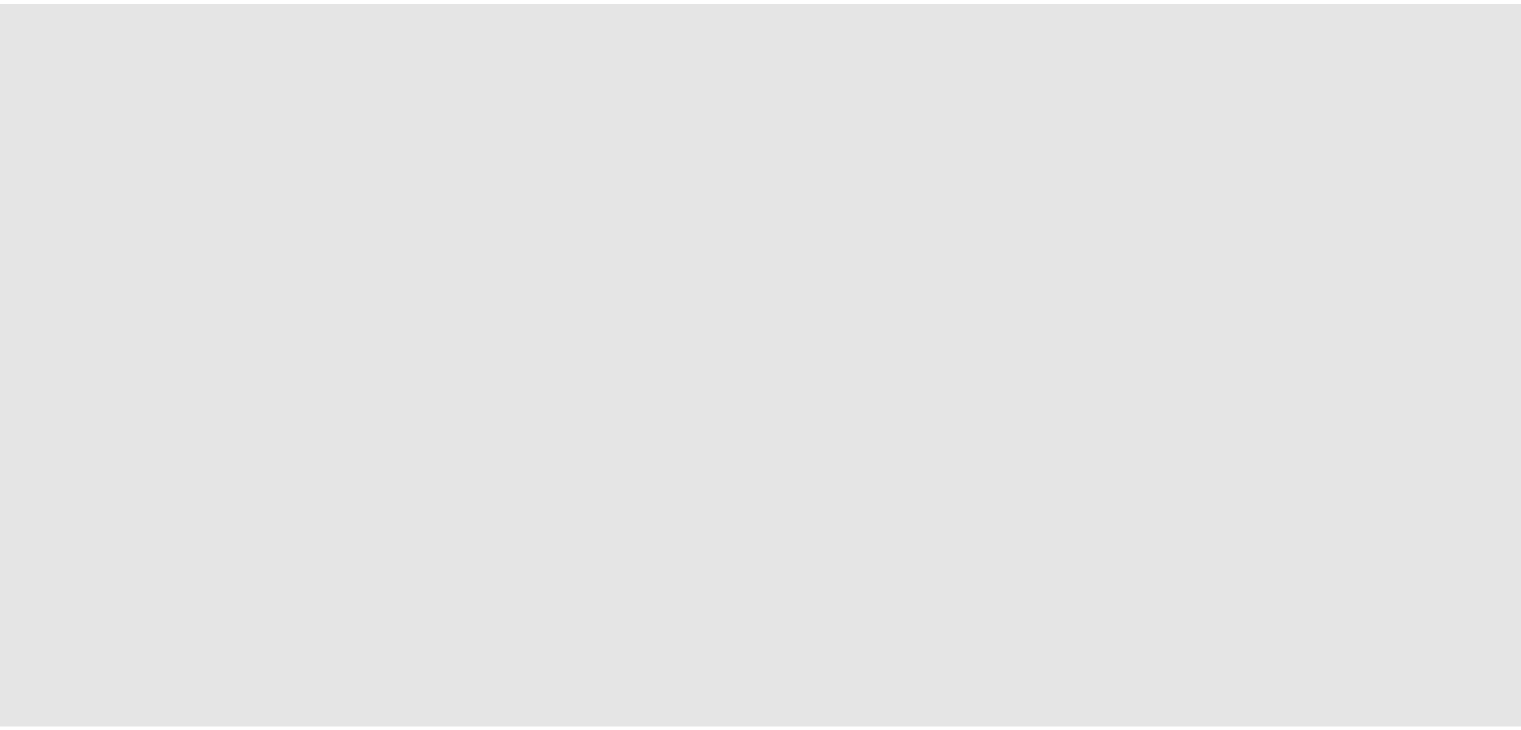 scroll, scrollTop: 0, scrollLeft: 0, axis: both 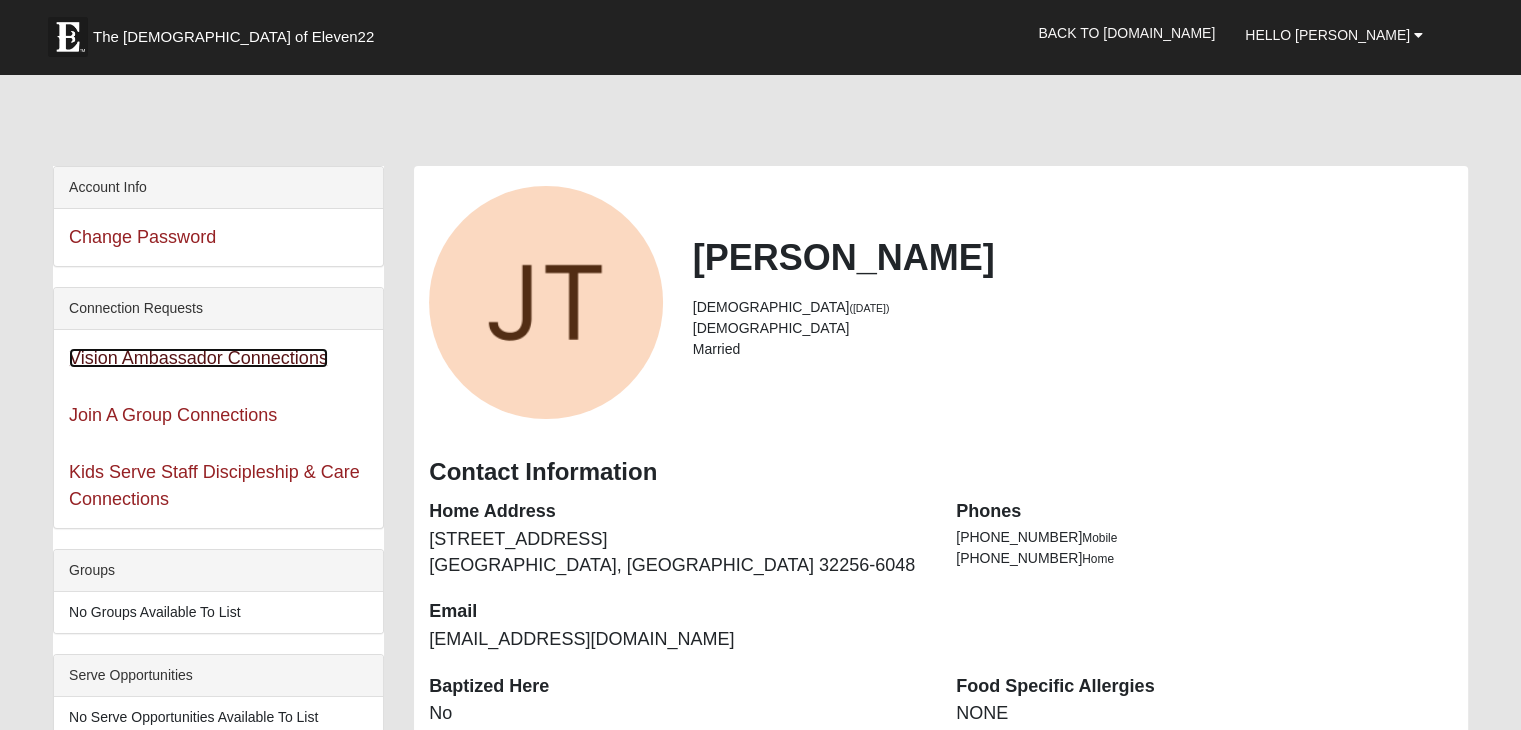 click on "Vision Ambassador Connections" at bounding box center (198, 358) 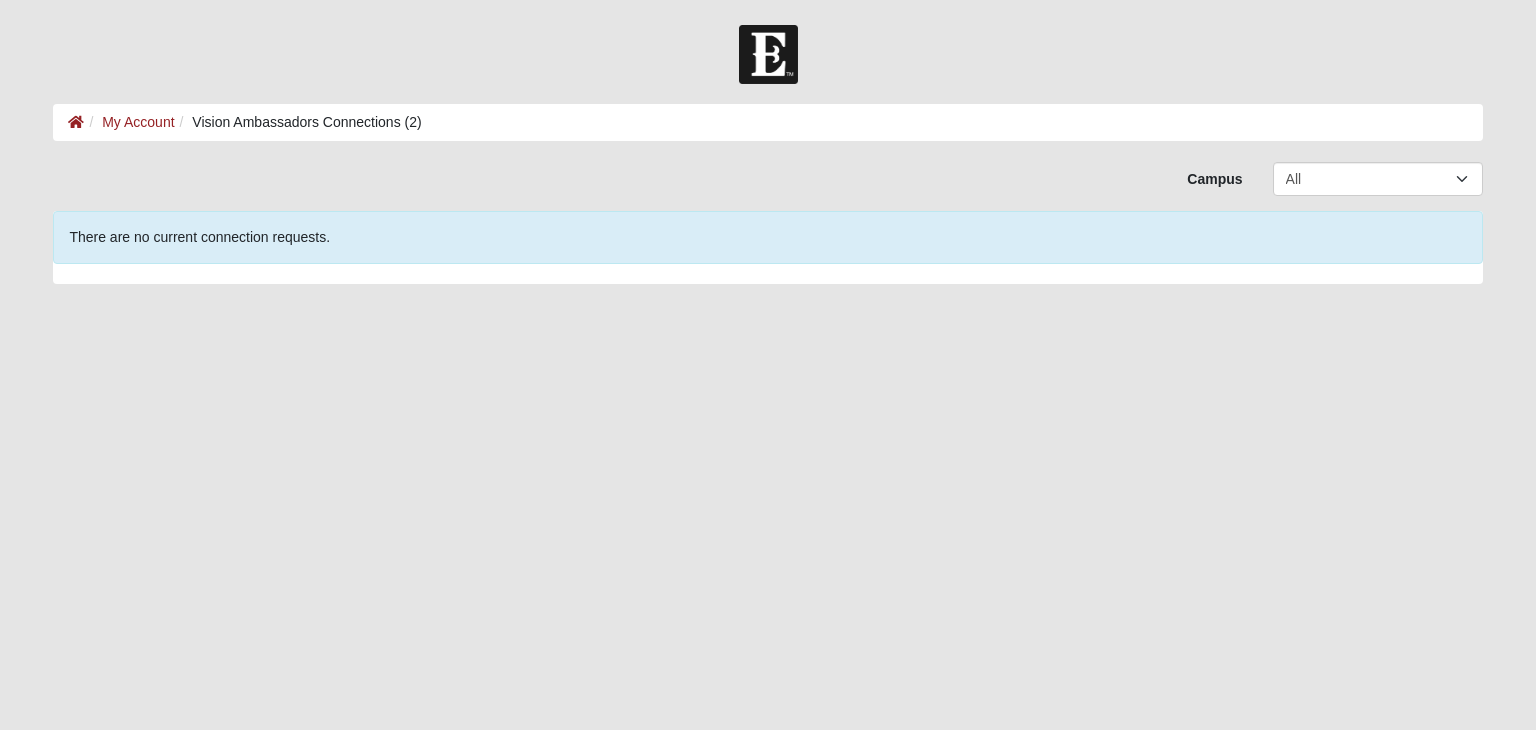 scroll, scrollTop: 0, scrollLeft: 0, axis: both 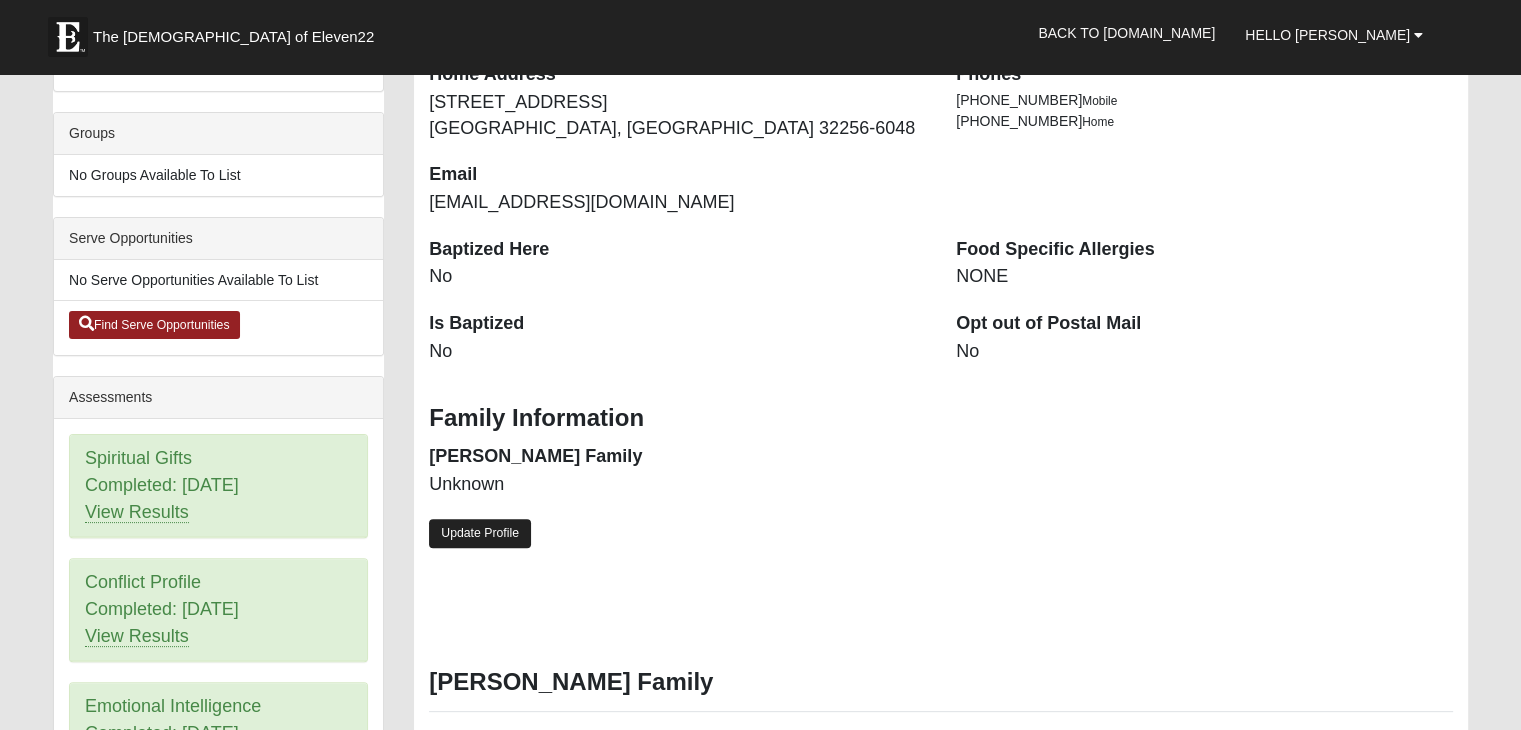 click on "Update Profile" at bounding box center (480, 533) 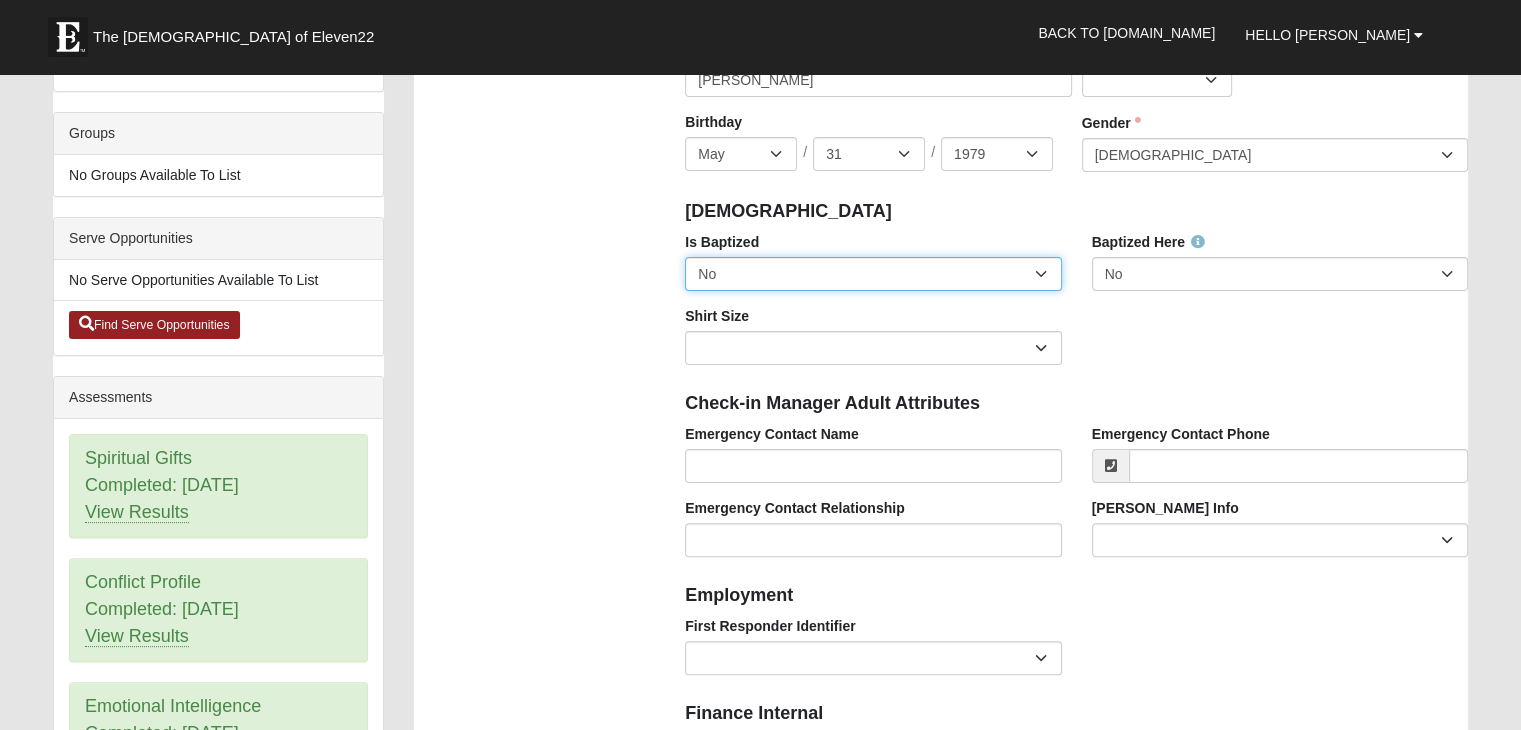 click on "No
Yes" at bounding box center (873, 274) 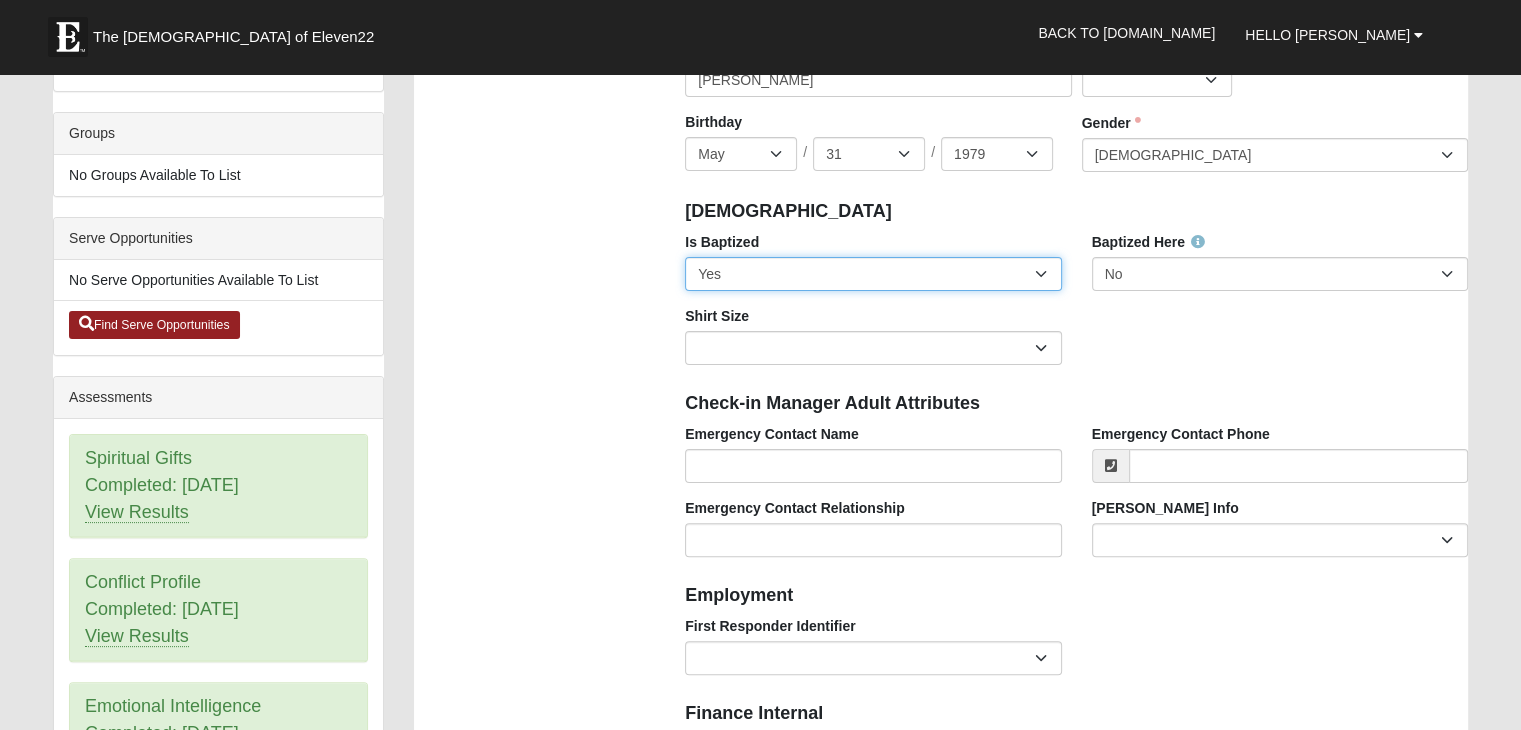 click on "No
Yes" at bounding box center [873, 274] 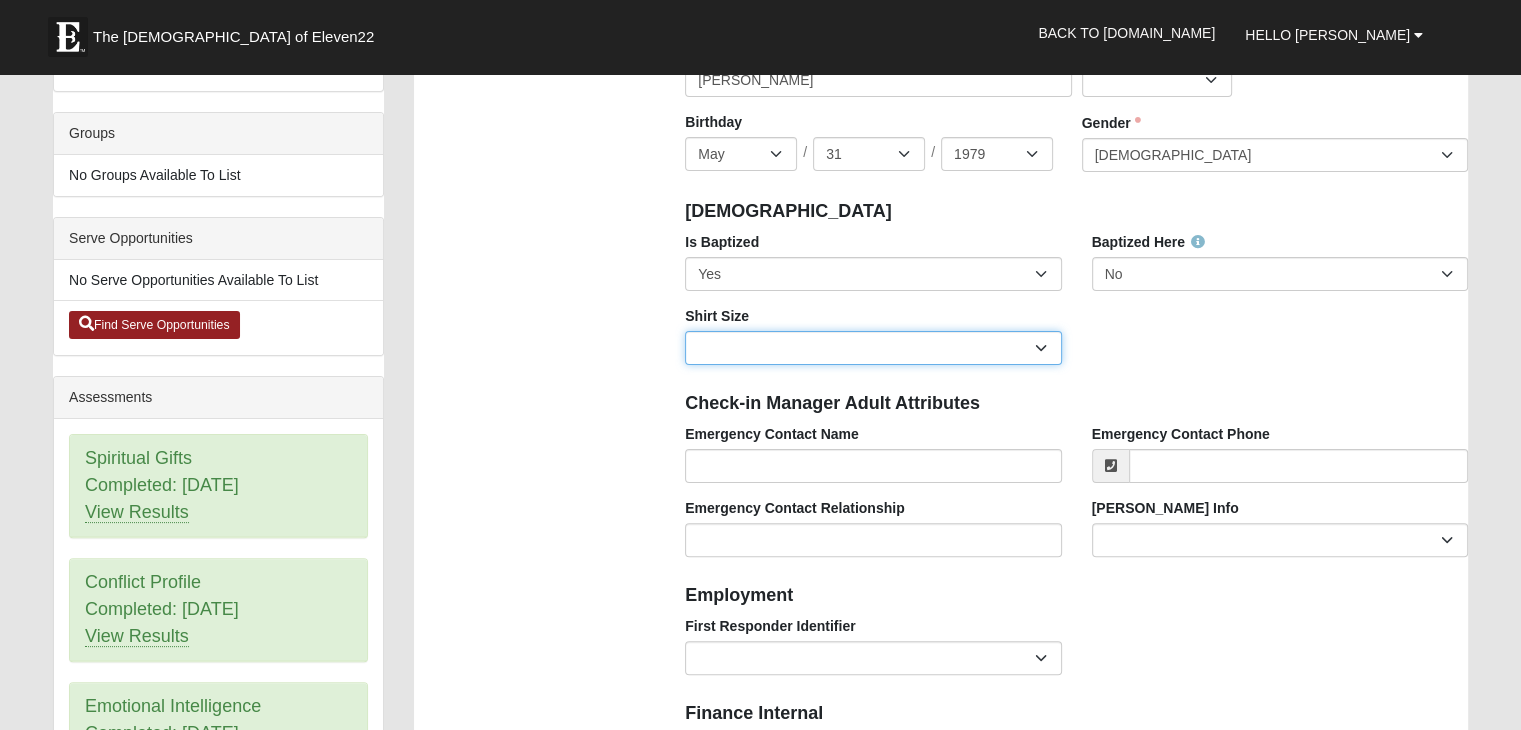 click on "Adult Small
Adult Medium
Adult Large
Adult XL
Adult XXL
Adult 3XL
Adult 4XL
Youth Small
Youth Medium
Youth Large" at bounding box center (873, 348) 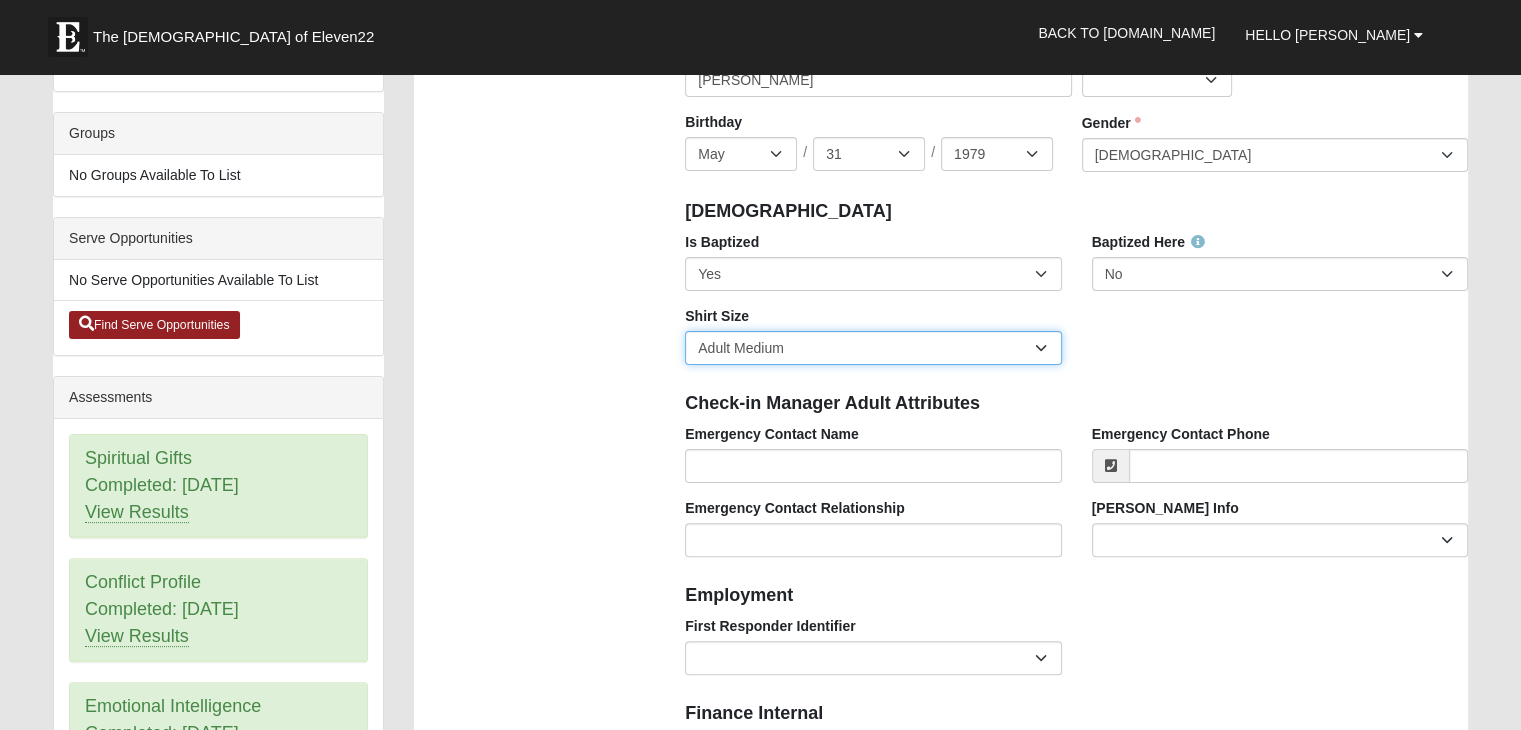 click on "Adult Small
Adult Medium
Adult Large
Adult XL
Adult XXL
Adult 3XL
Adult 4XL
Youth Small
Youth Medium
Youth Large" at bounding box center (873, 348) 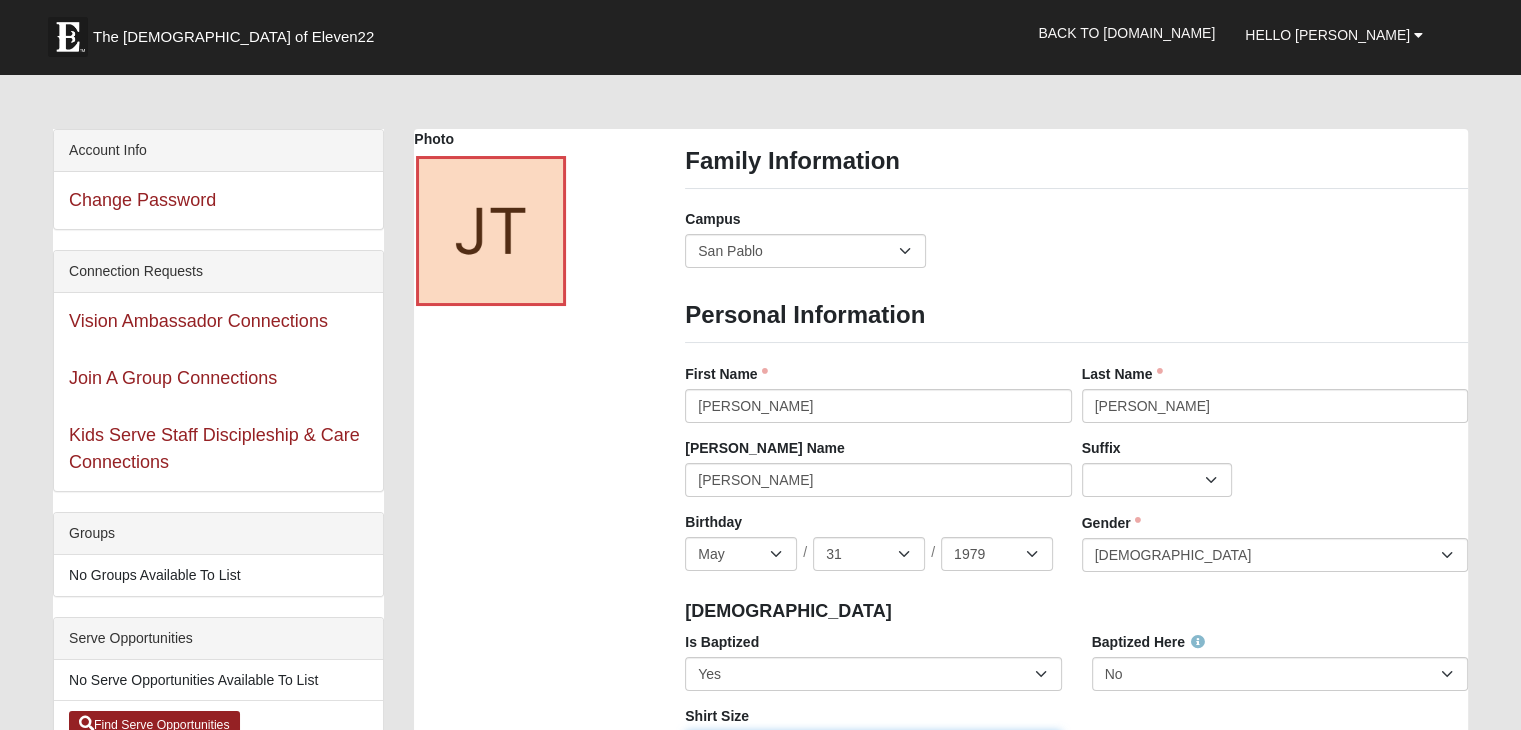scroll, scrollTop: 0, scrollLeft: 0, axis: both 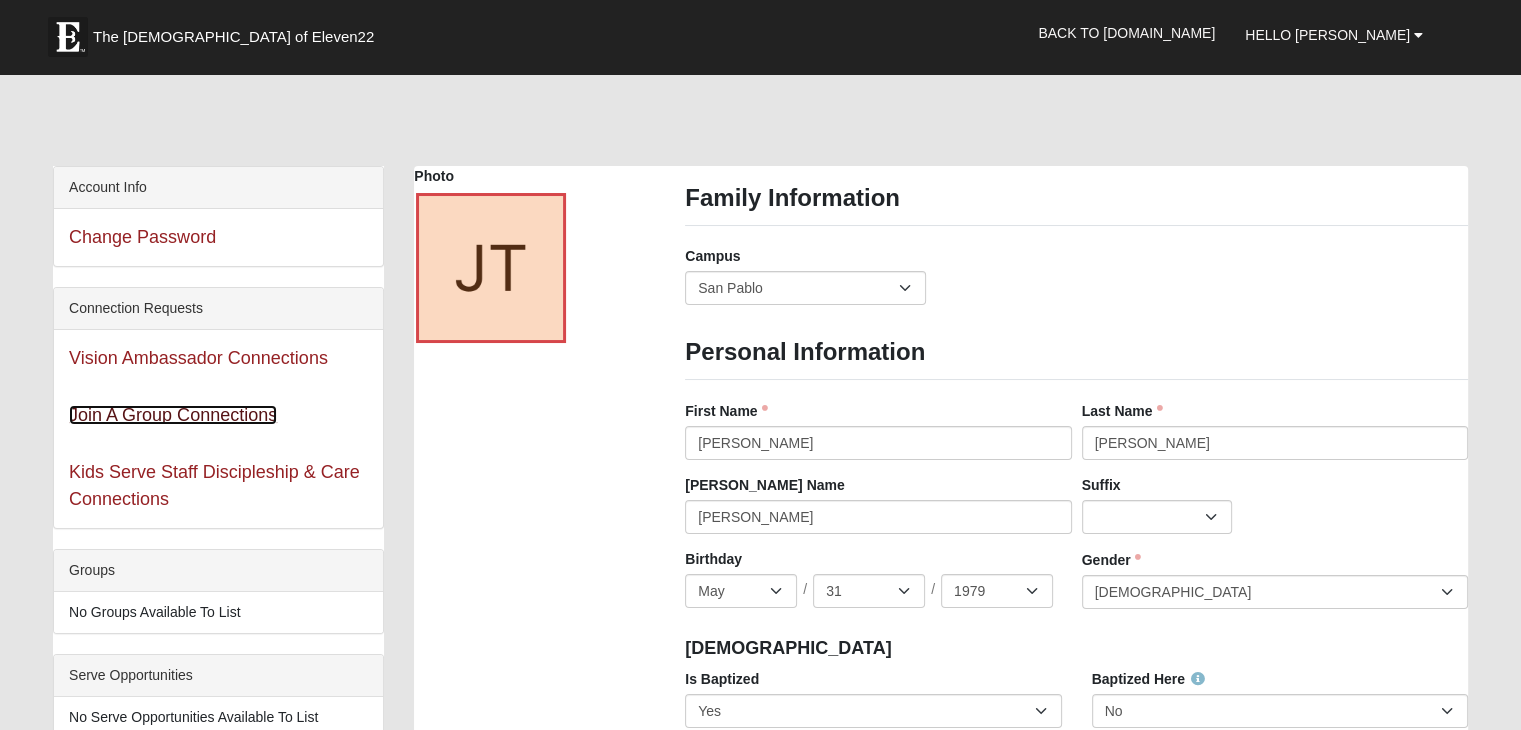 click on "Join A Group Connections" at bounding box center [173, 415] 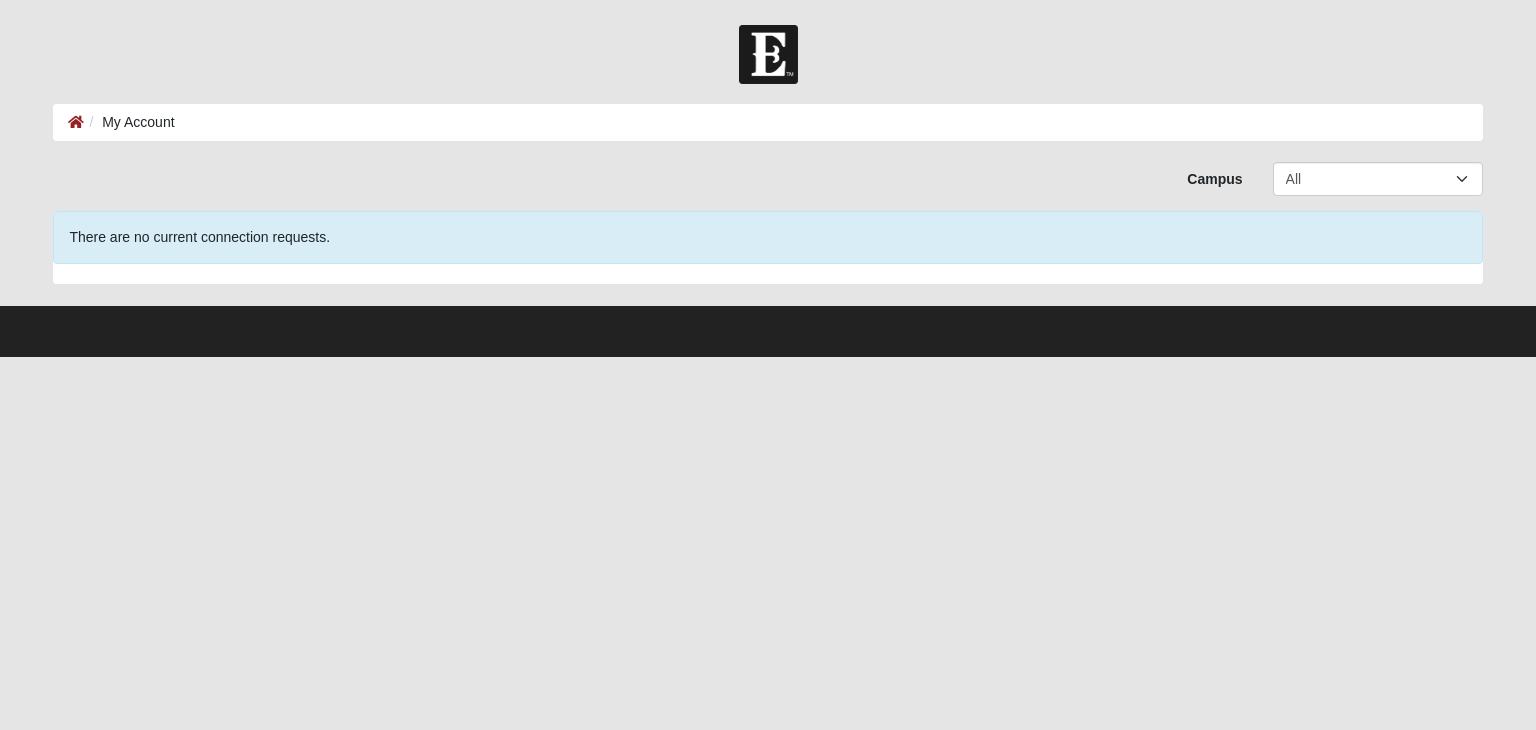 scroll, scrollTop: 0, scrollLeft: 0, axis: both 